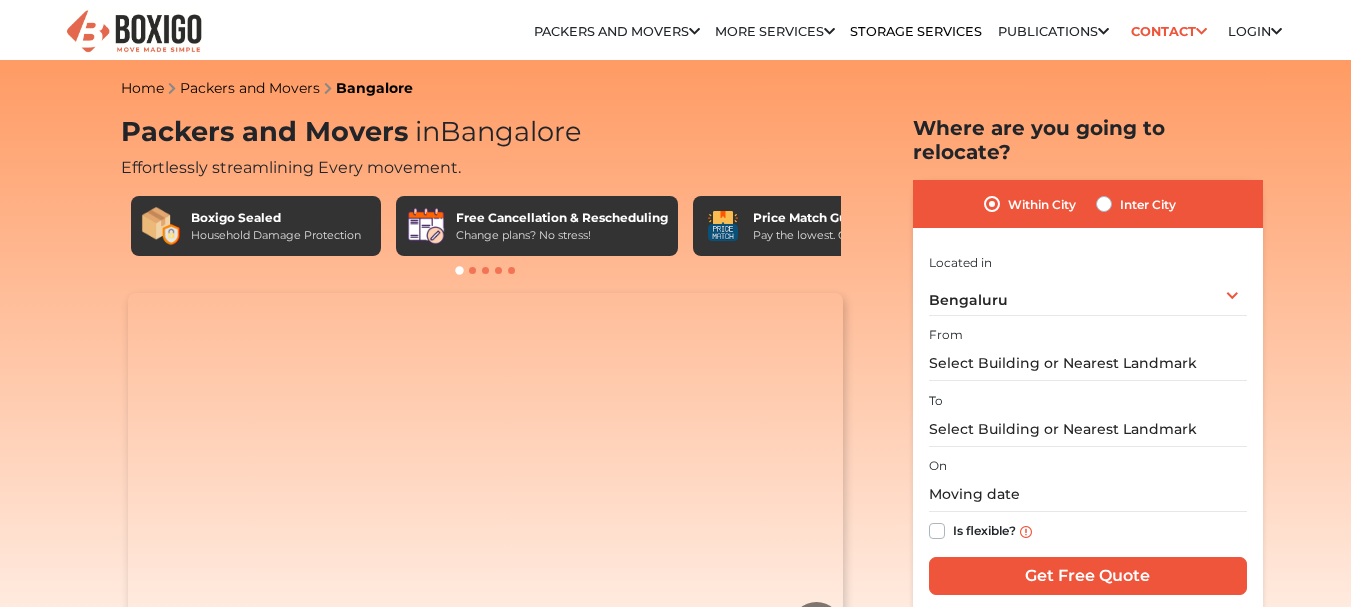 scroll, scrollTop: 0, scrollLeft: 0, axis: both 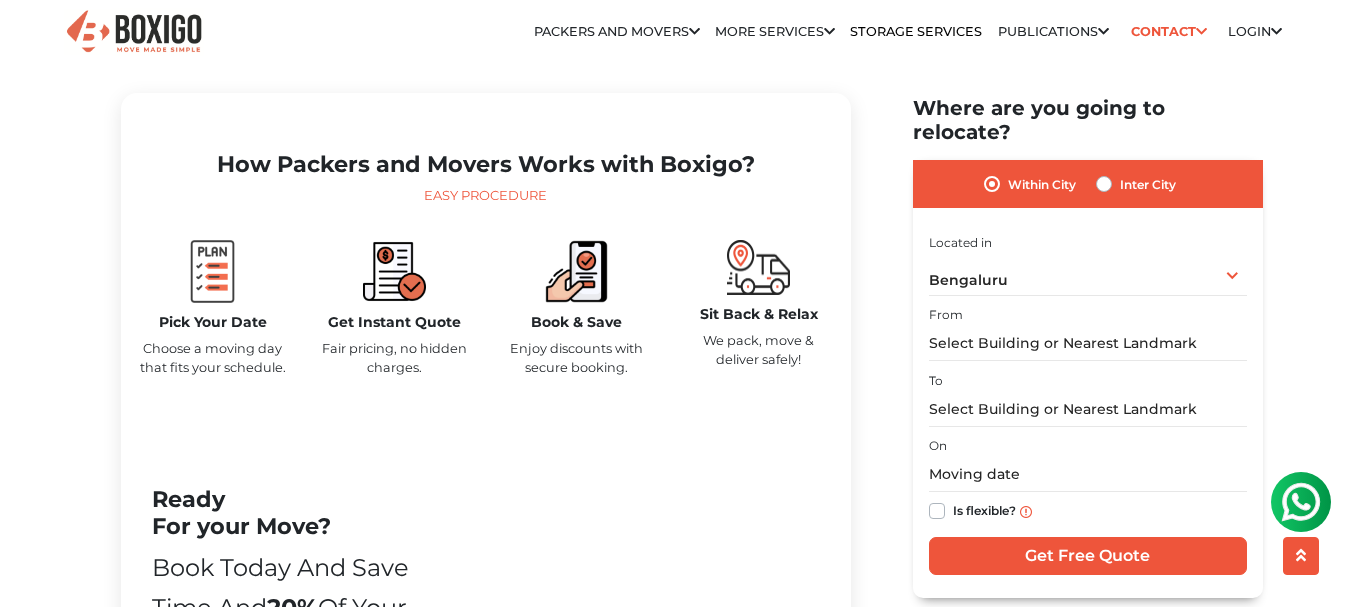 click on "Within City" at bounding box center (1042, 184) 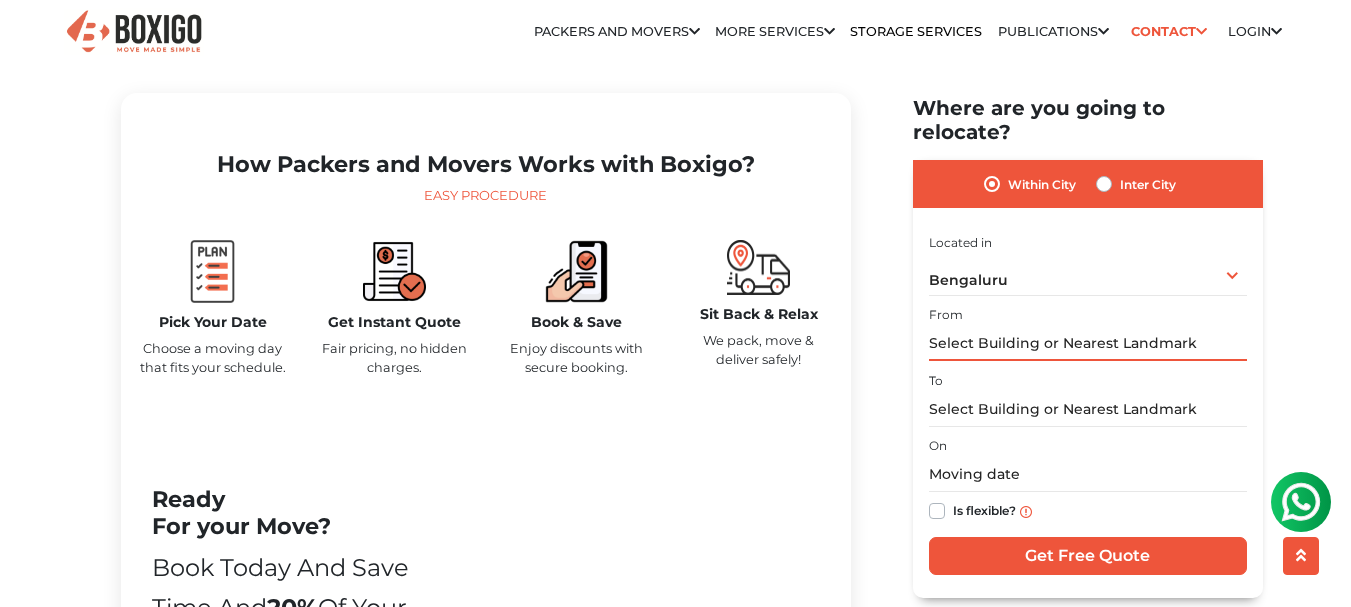 click at bounding box center [1088, 343] 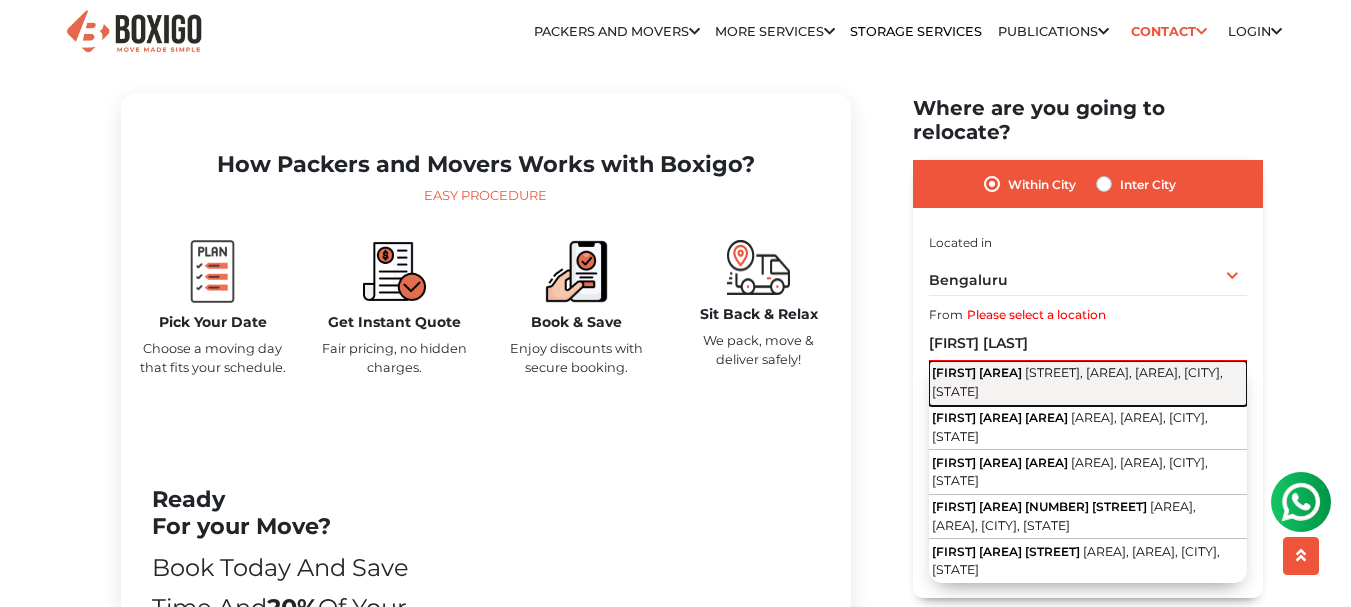 click on "[STREET], [AREA], [AREA], [CITY], [STATE]" at bounding box center [1077, 382] 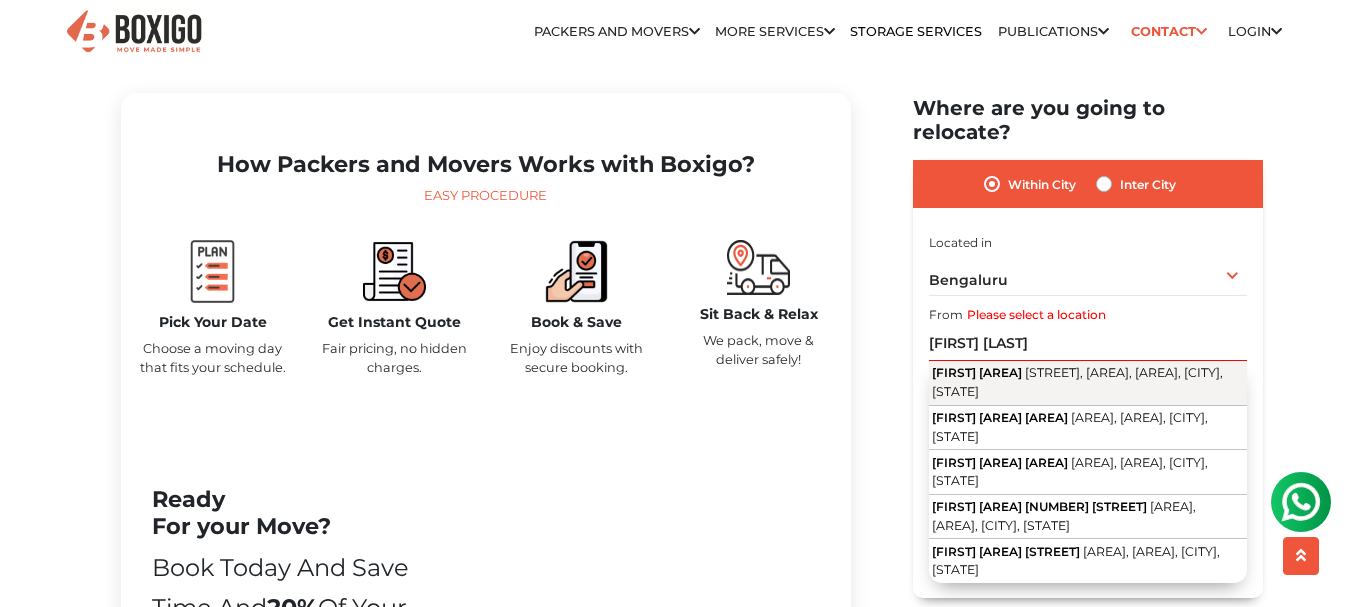 type on "[FIRST] [AREA], [STREET], [AREA], [AREA], [CITY], [STATE]" 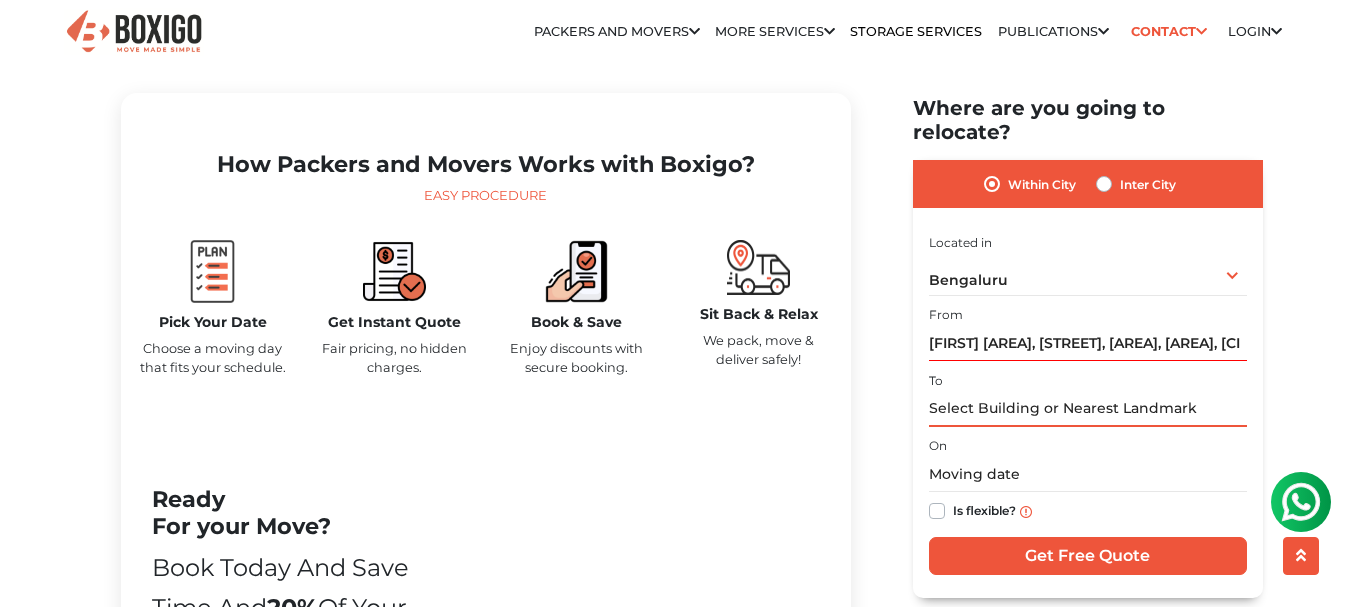 click at bounding box center [1088, 408] 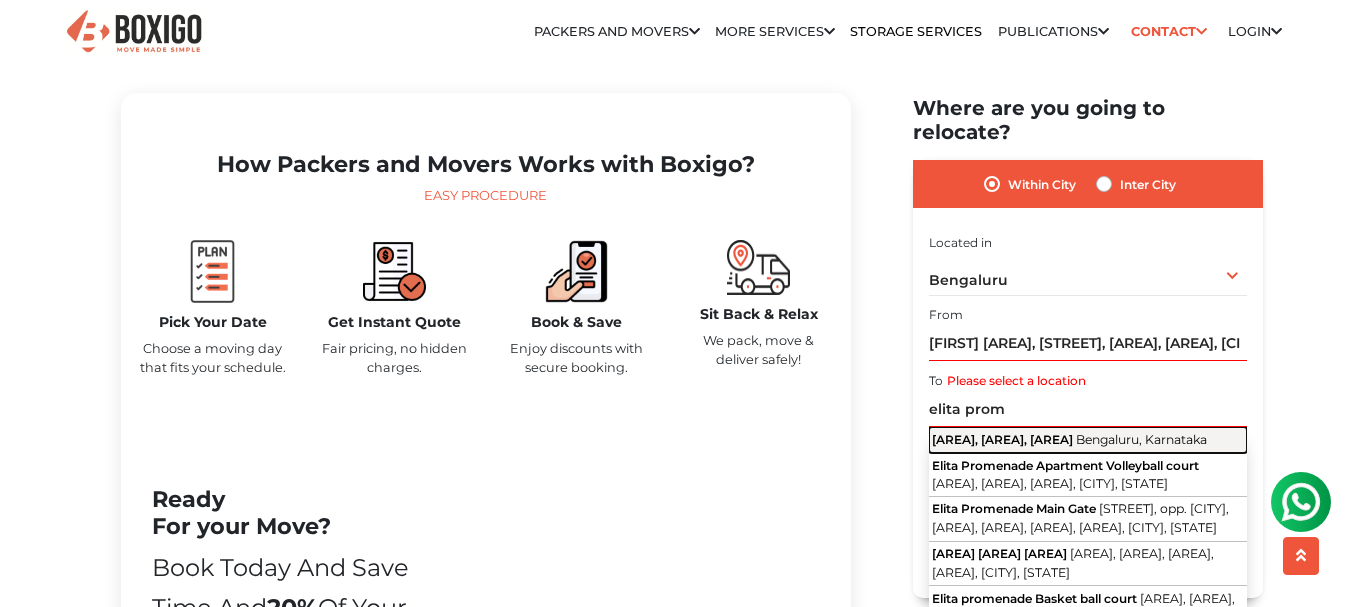 click on "[AREA], [AREA], [AREA]" at bounding box center (1002, 438) 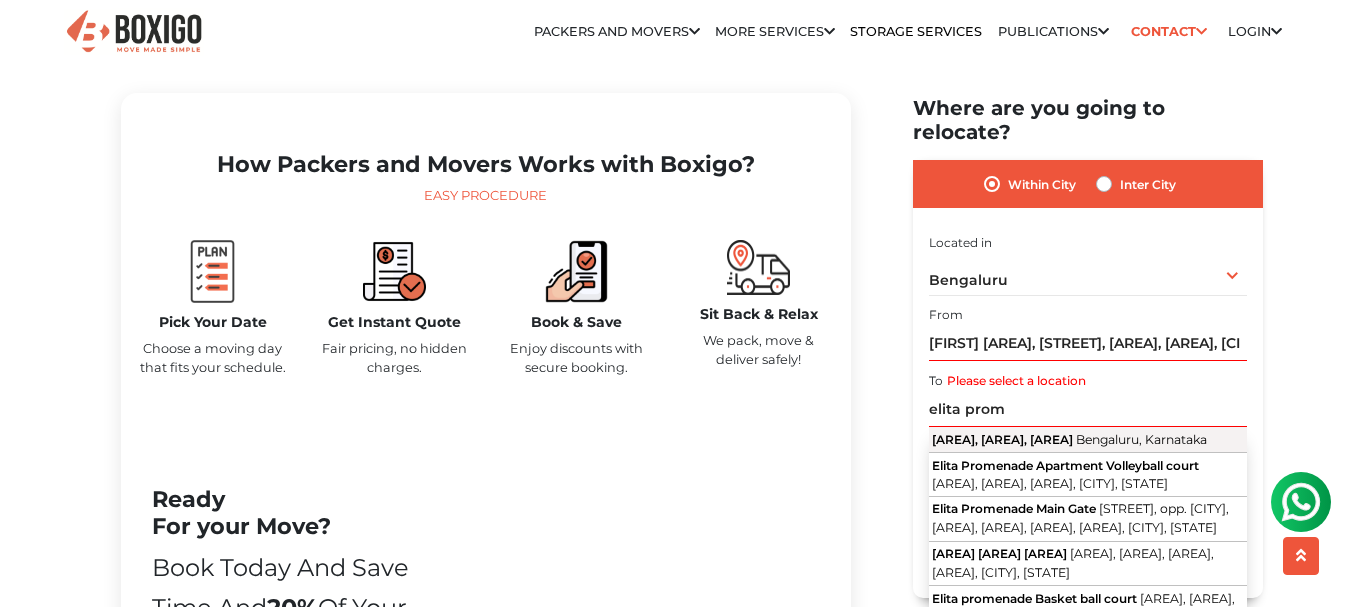 type on "[AREA], [AREA], [AREA], [CITY], [STATE]" 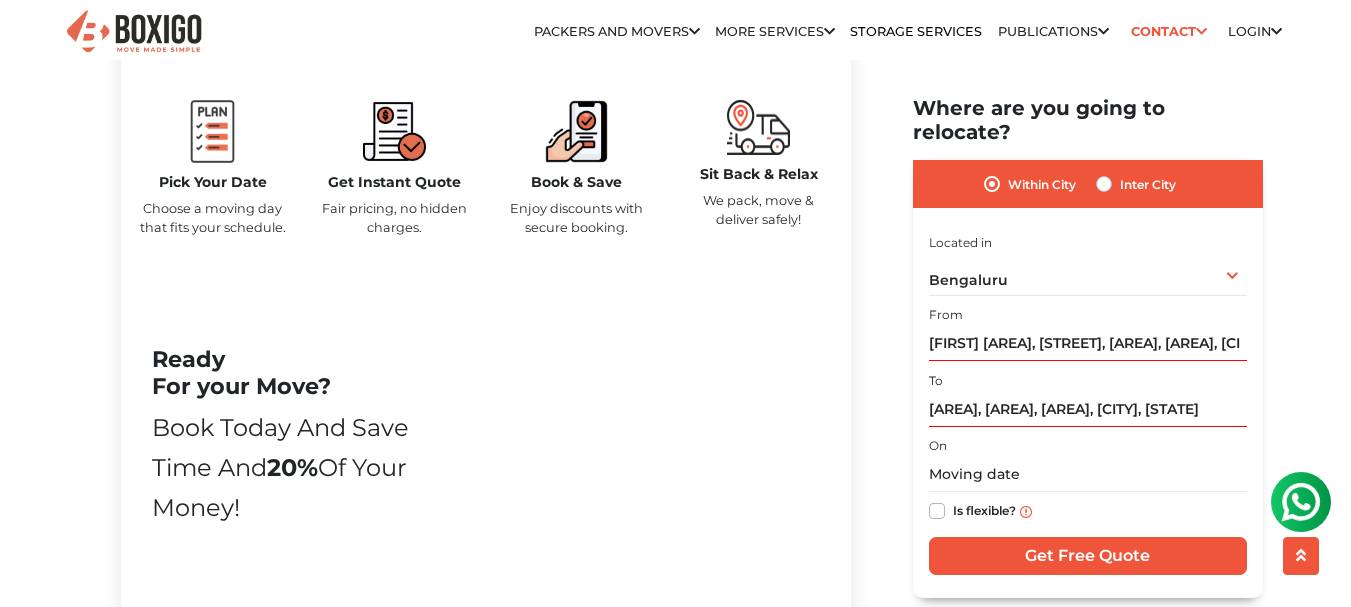scroll, scrollTop: 1007, scrollLeft: 0, axis: vertical 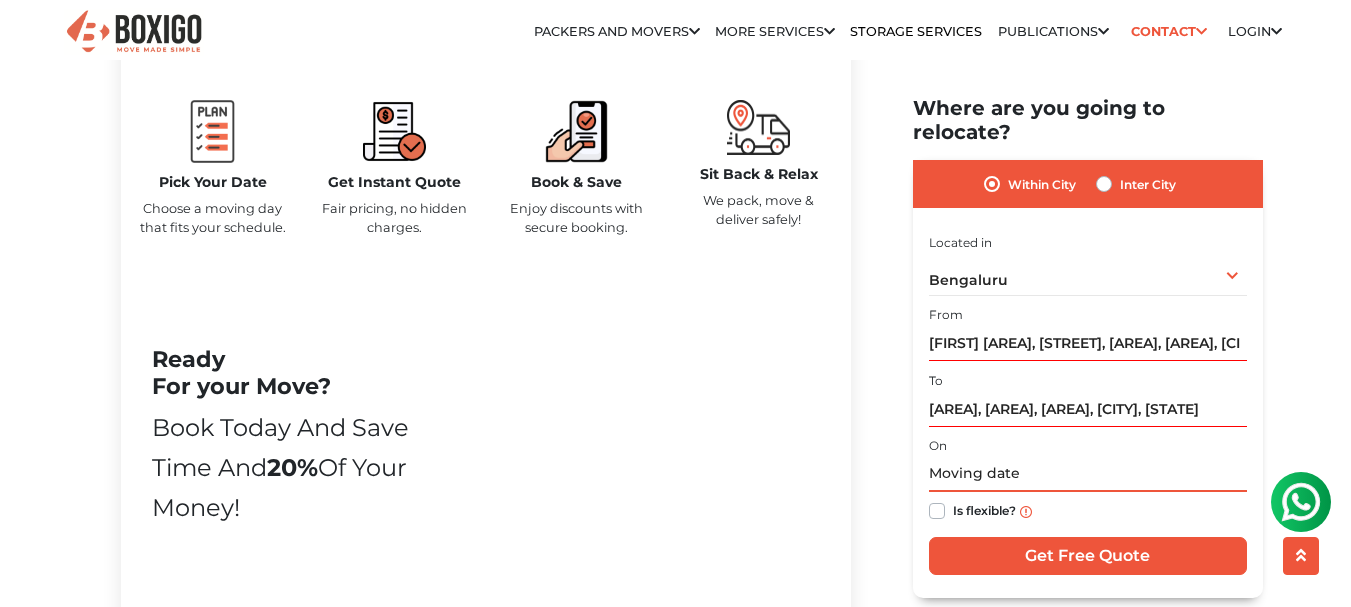 click at bounding box center (1088, 474) 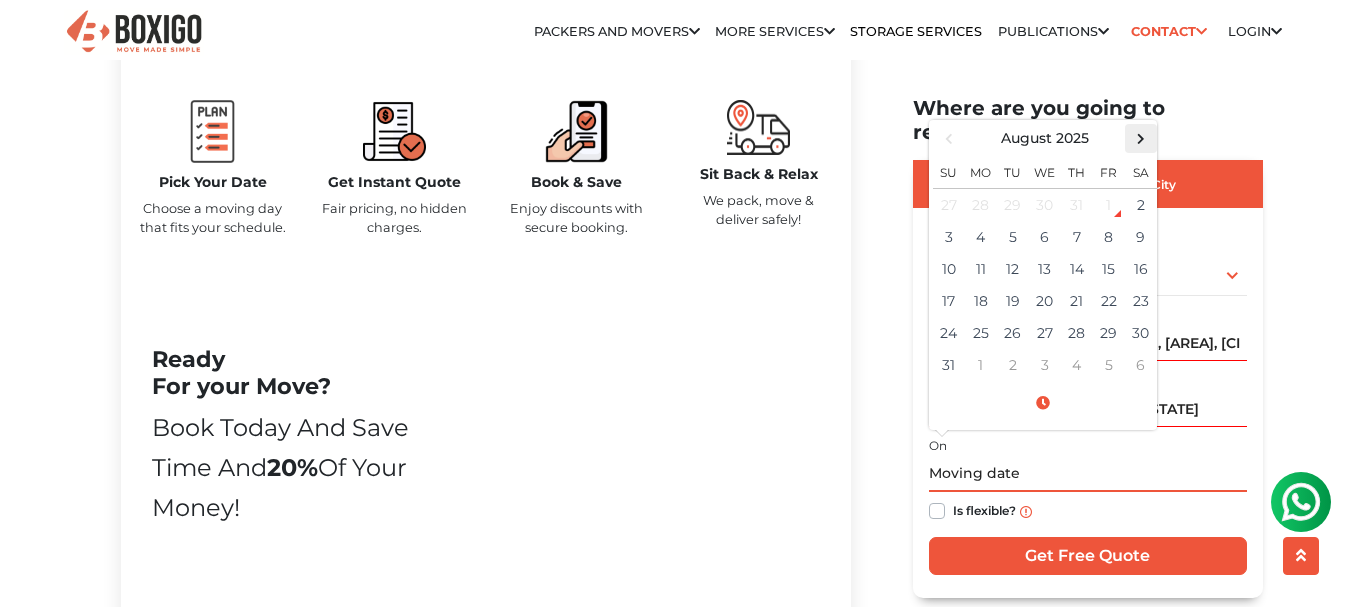 click at bounding box center (1140, 138) 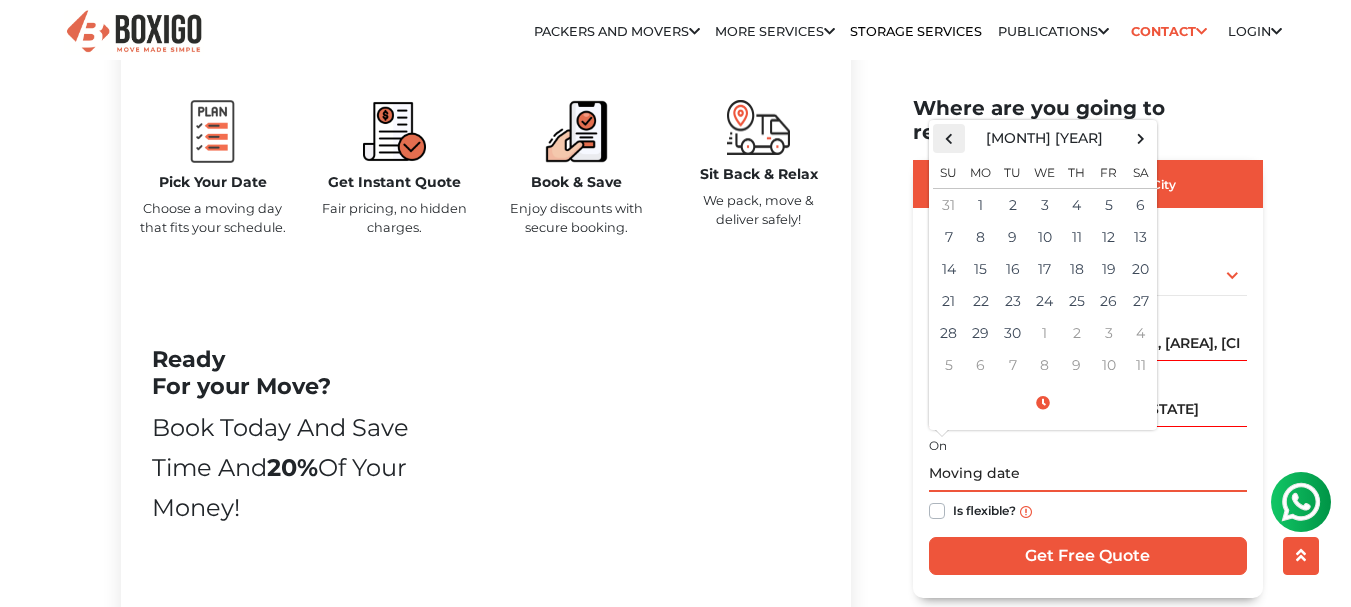 click at bounding box center (948, 138) 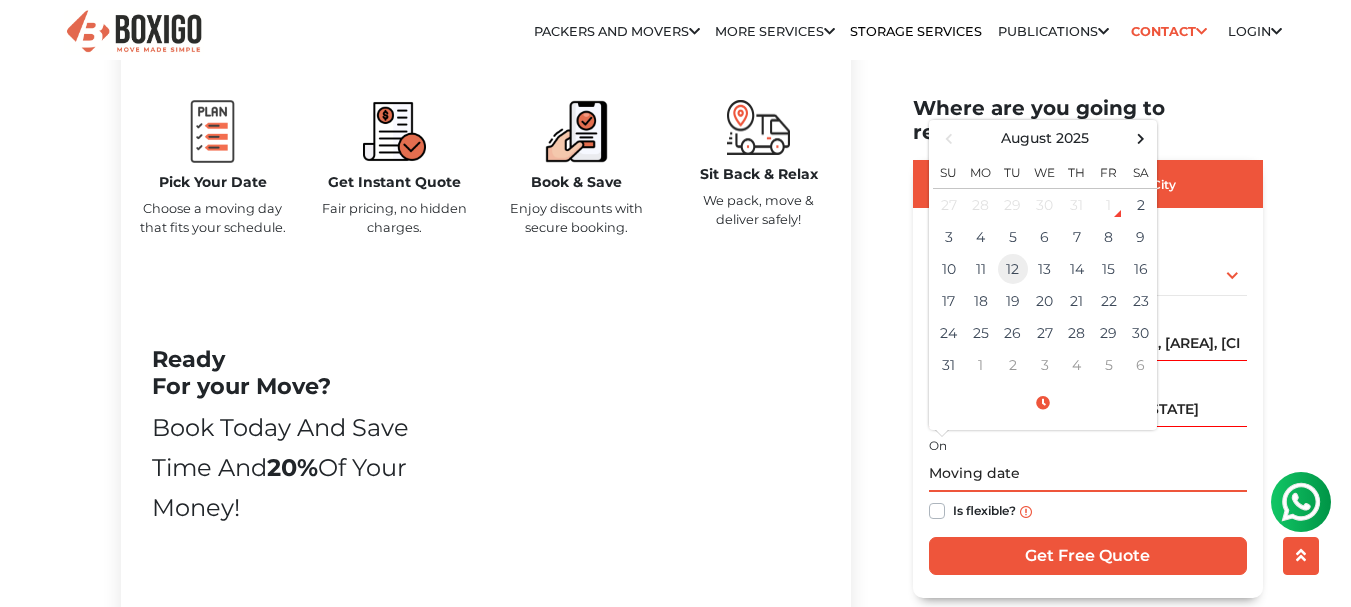 click on "12" at bounding box center (1013, 269) 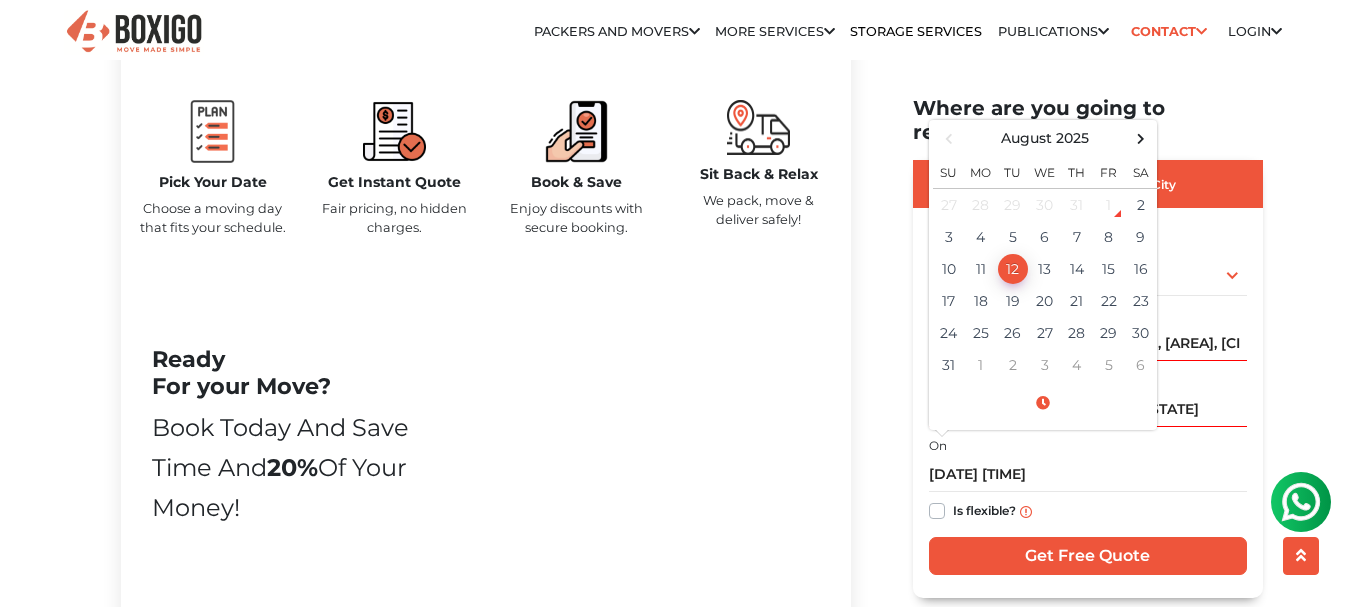 click on "Home
Packers and Movers
Bangalore
Packers and Movers      in  Bangalore
Effortlessly streamlining Every movement.
Boxigo Sealed
Household Damage Protection
Free Cancellation & Rescheduling
Change plans? No stress!
No Hidden Costs" at bounding box center (675, 3634) 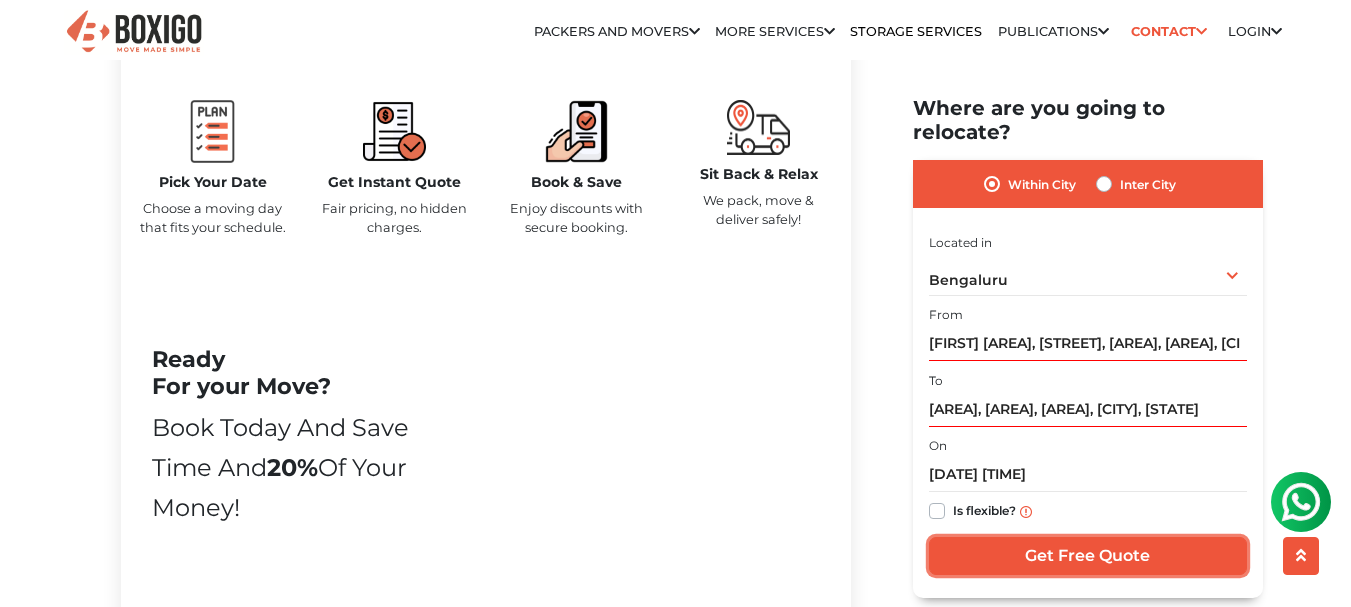 click on "Get Free Quote" at bounding box center (1088, 556) 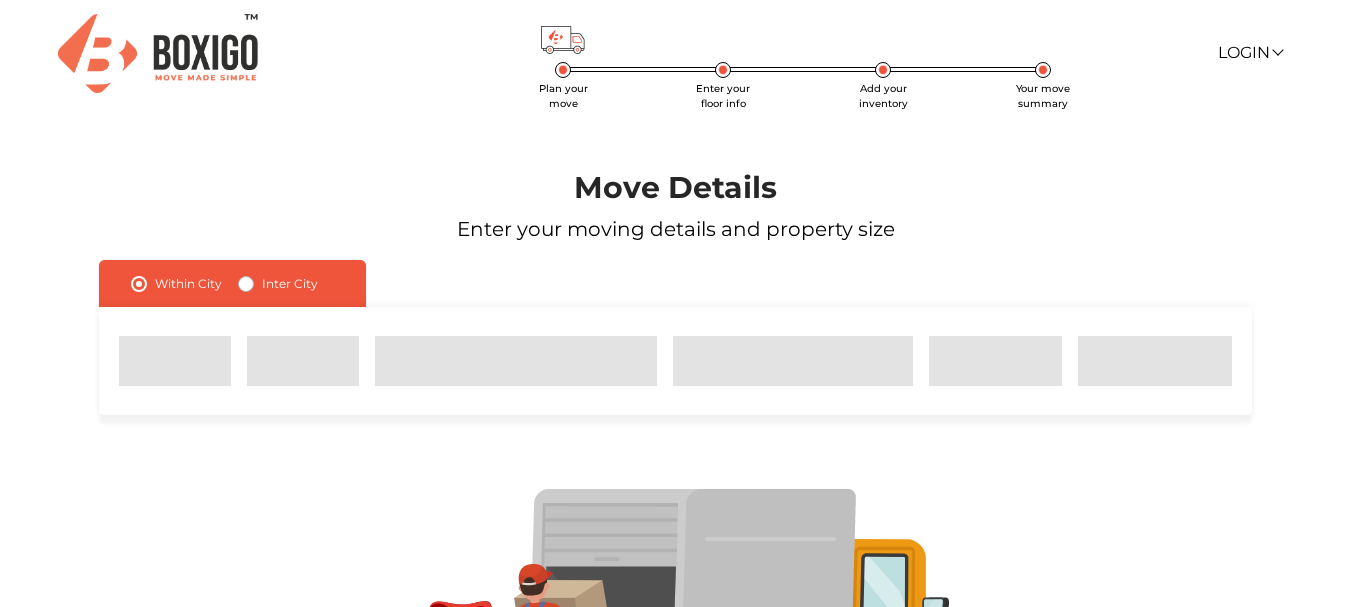 scroll, scrollTop: 0, scrollLeft: 0, axis: both 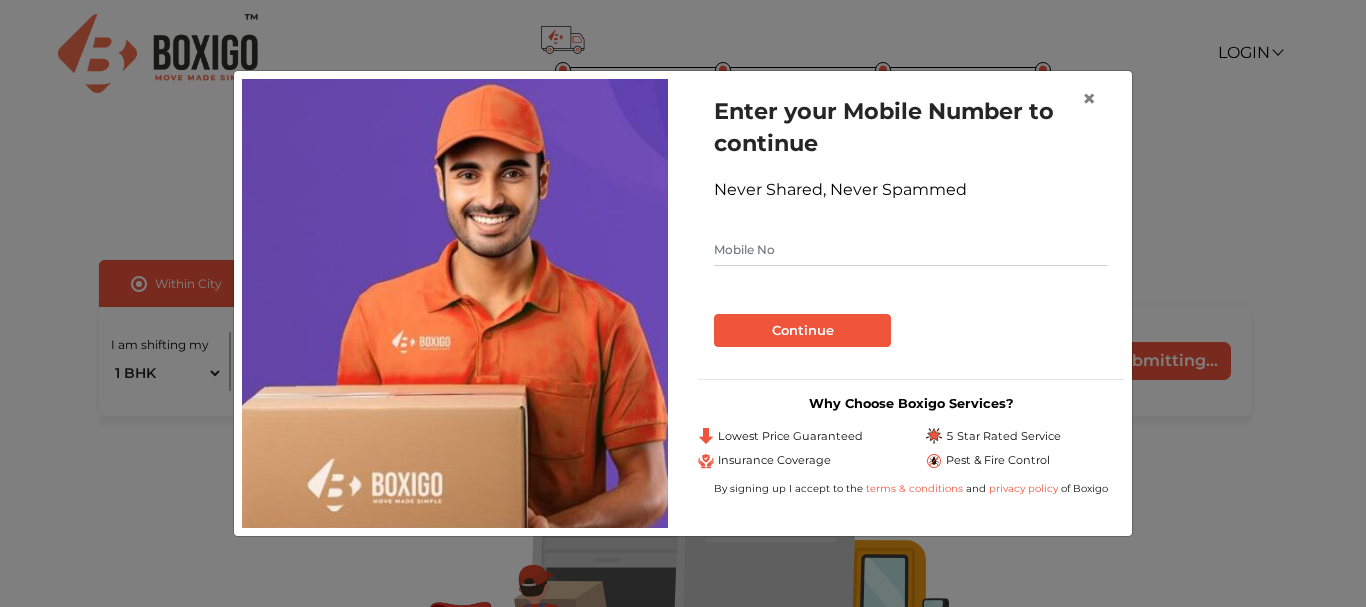 click at bounding box center (911, 250) 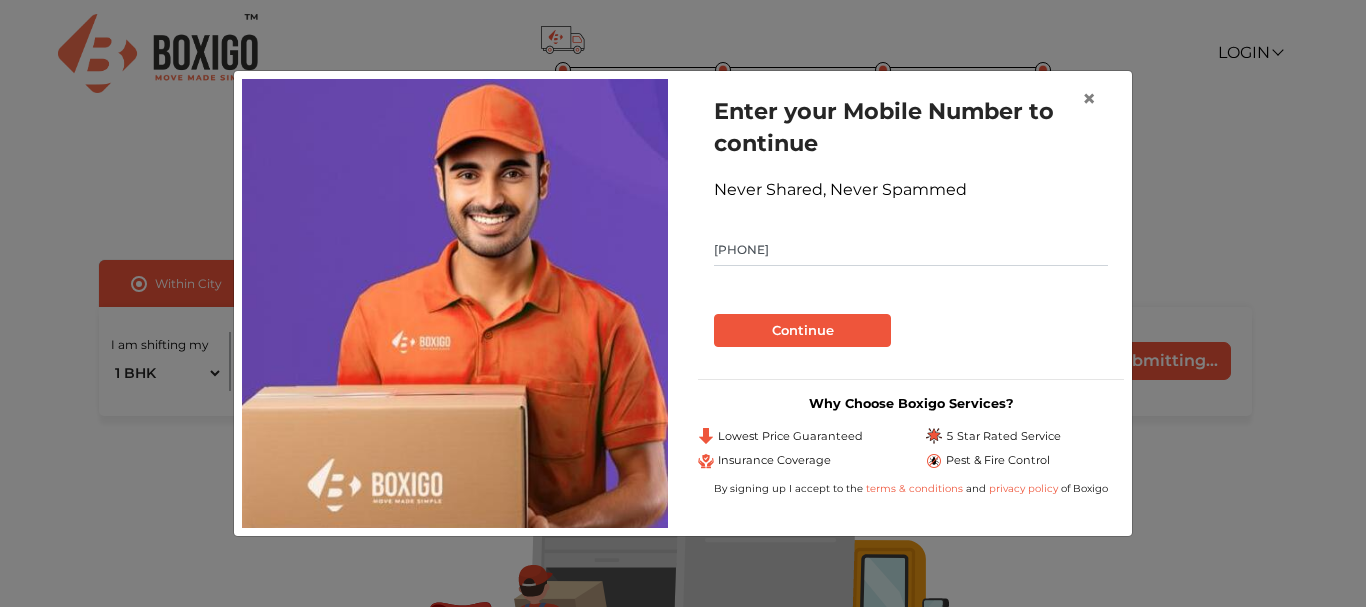 type on "[PHONE]" 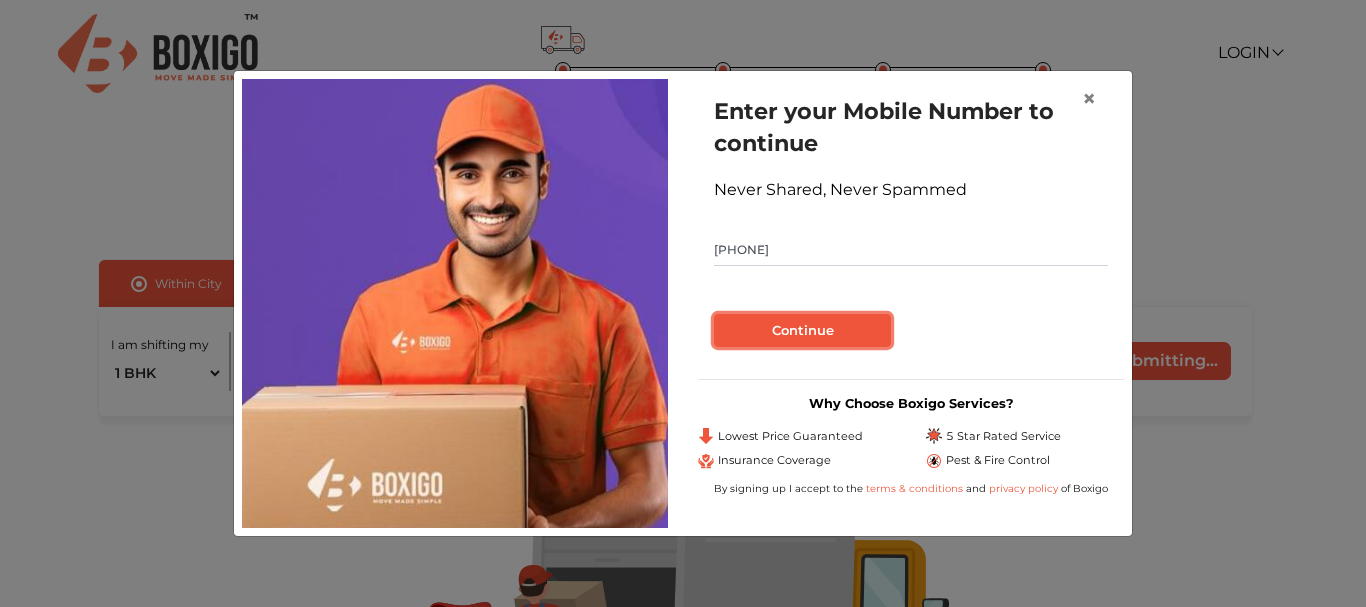 click on "Continue" at bounding box center (802, 331) 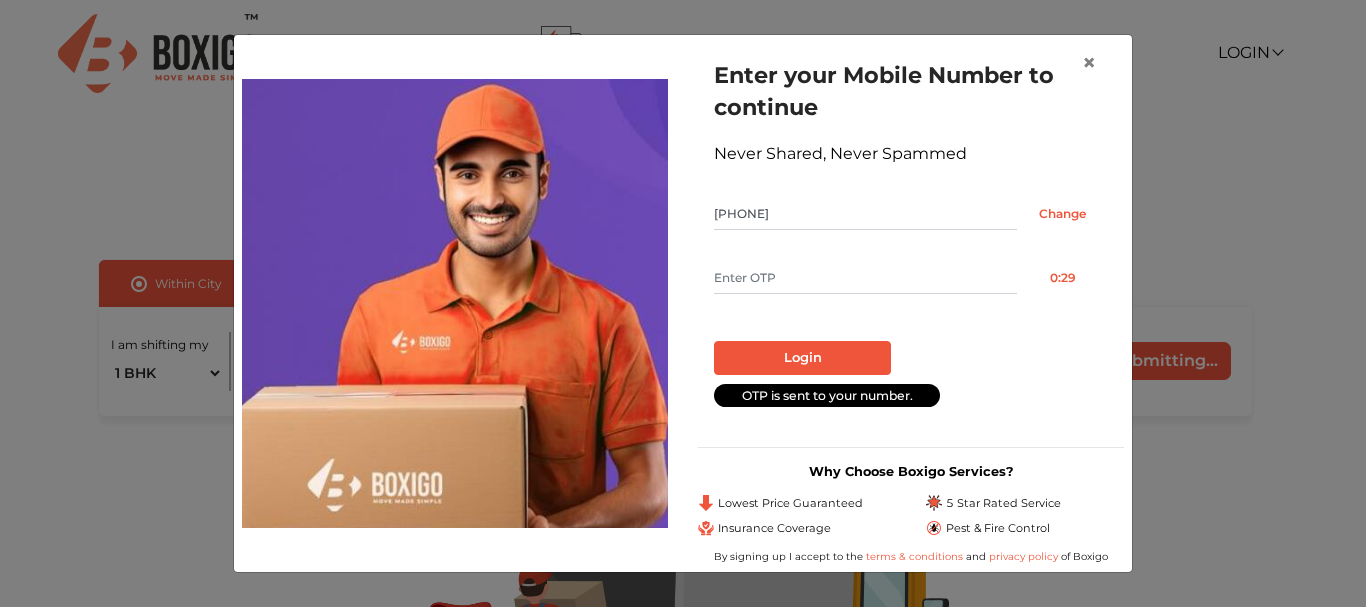 click at bounding box center (865, 278) 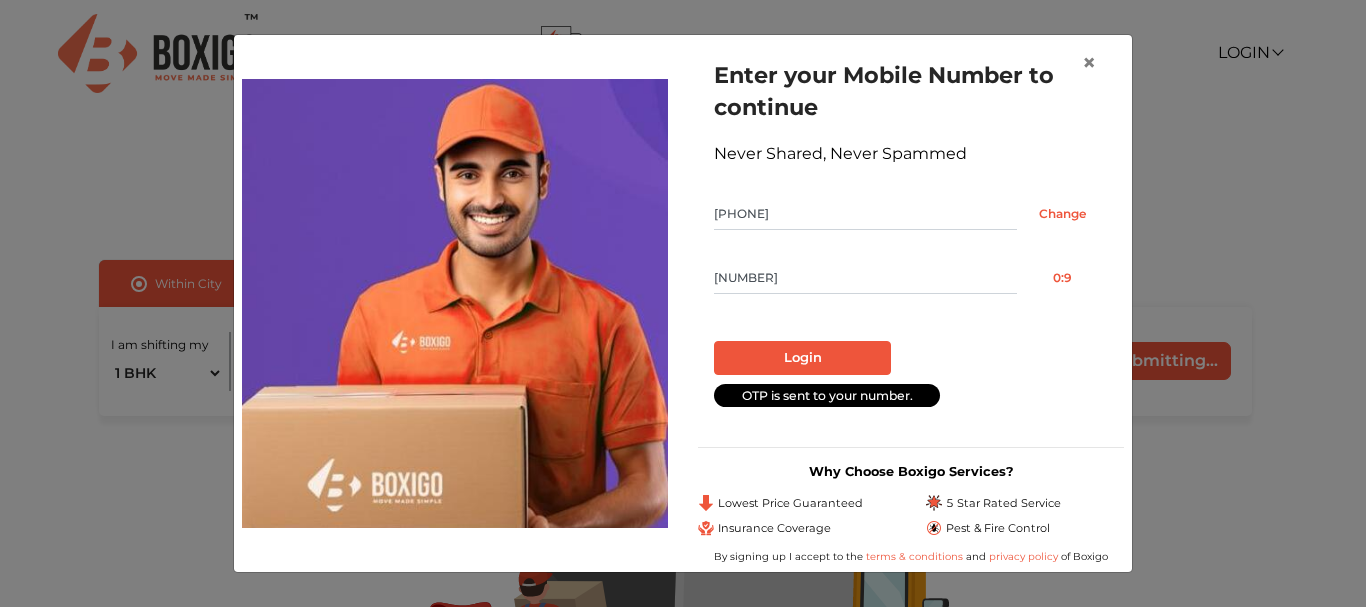 type on "9772" 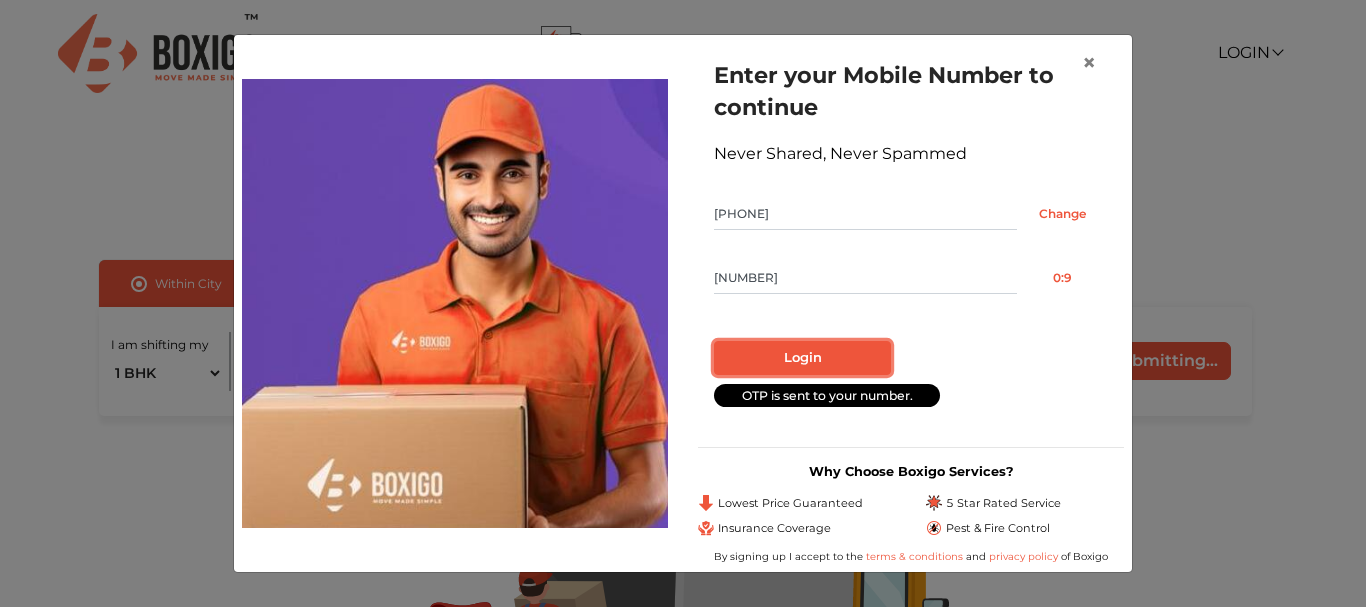 click on "Login" at bounding box center (802, 358) 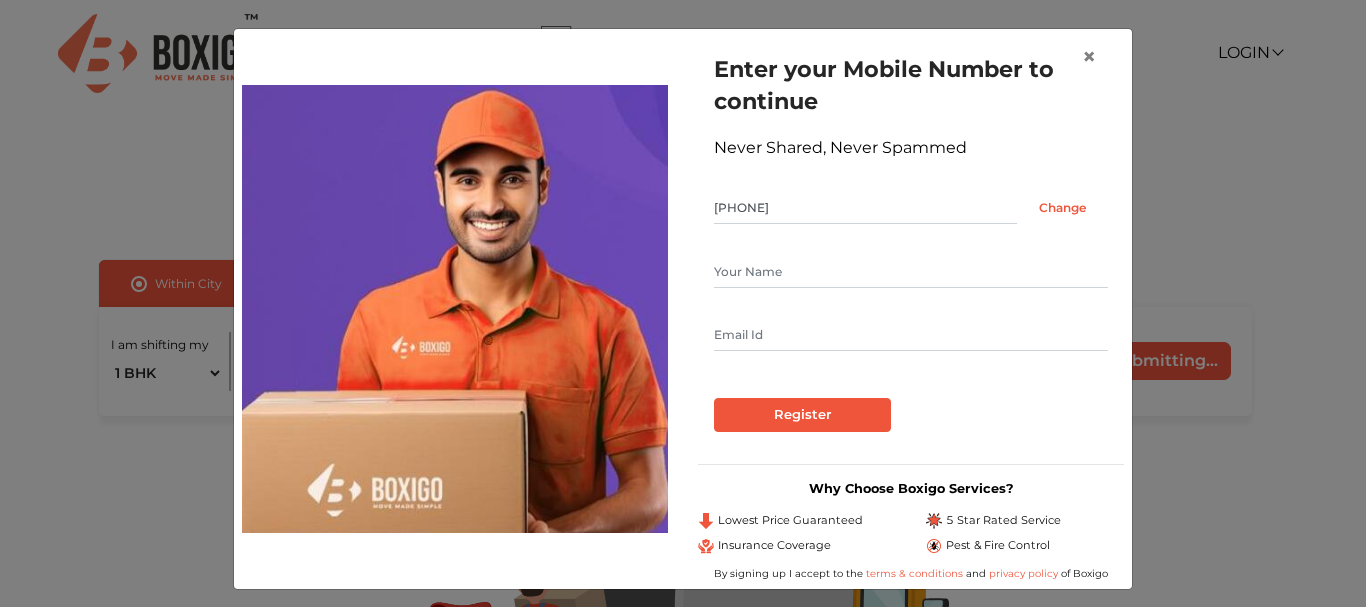 click at bounding box center [911, 272] 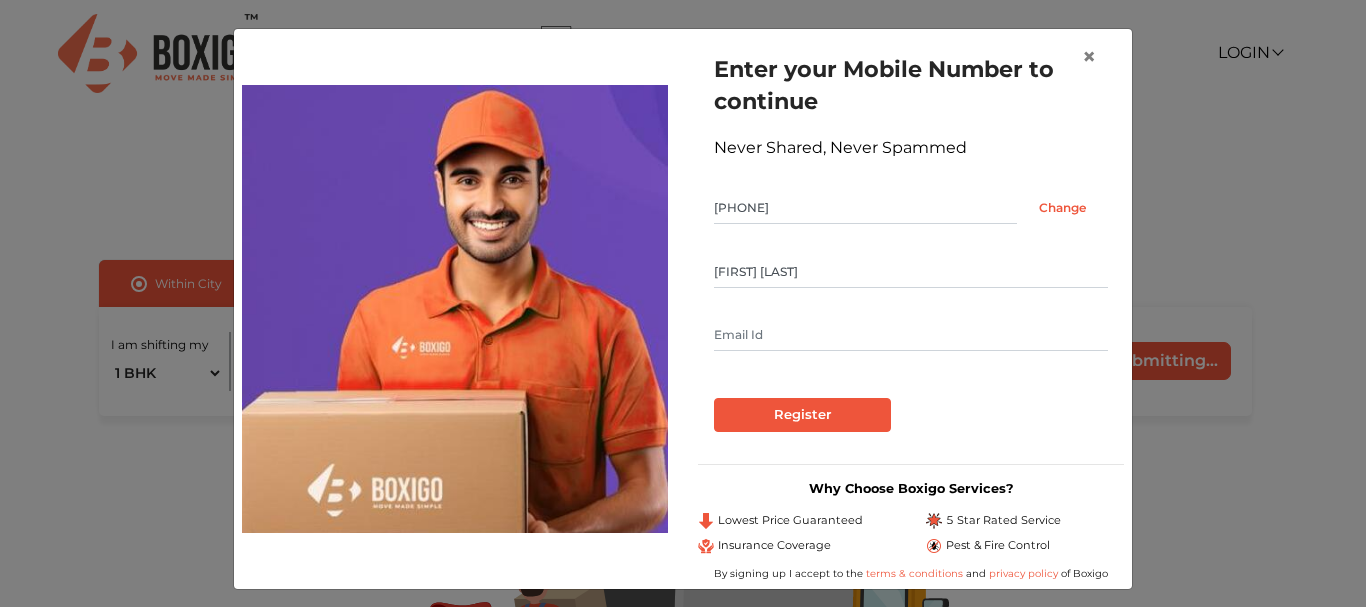 type on "vishakhap1290@gmail.com" 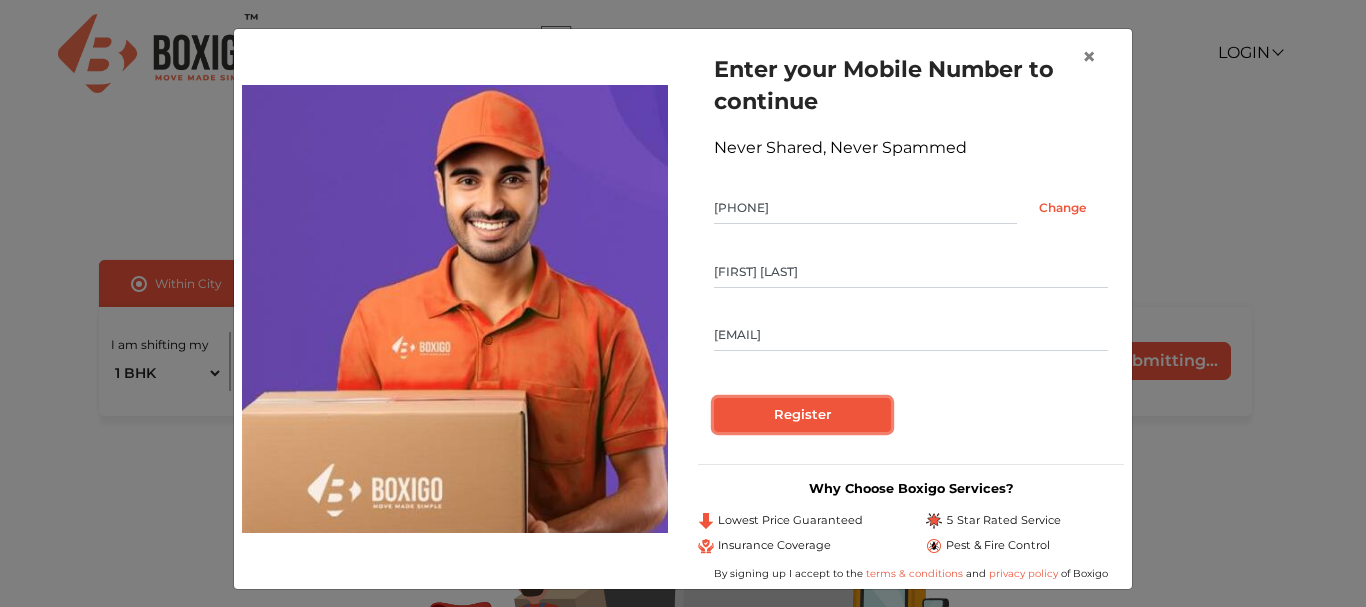 click on "Register" at bounding box center [802, 415] 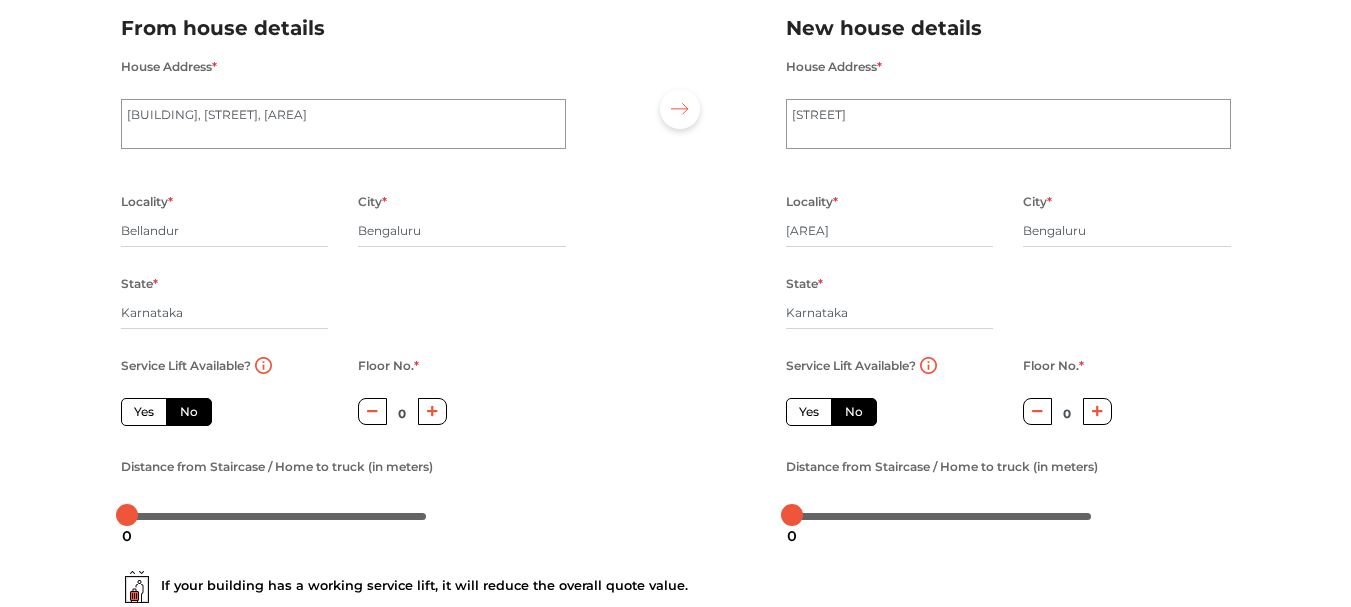scroll, scrollTop: 264, scrollLeft: 0, axis: vertical 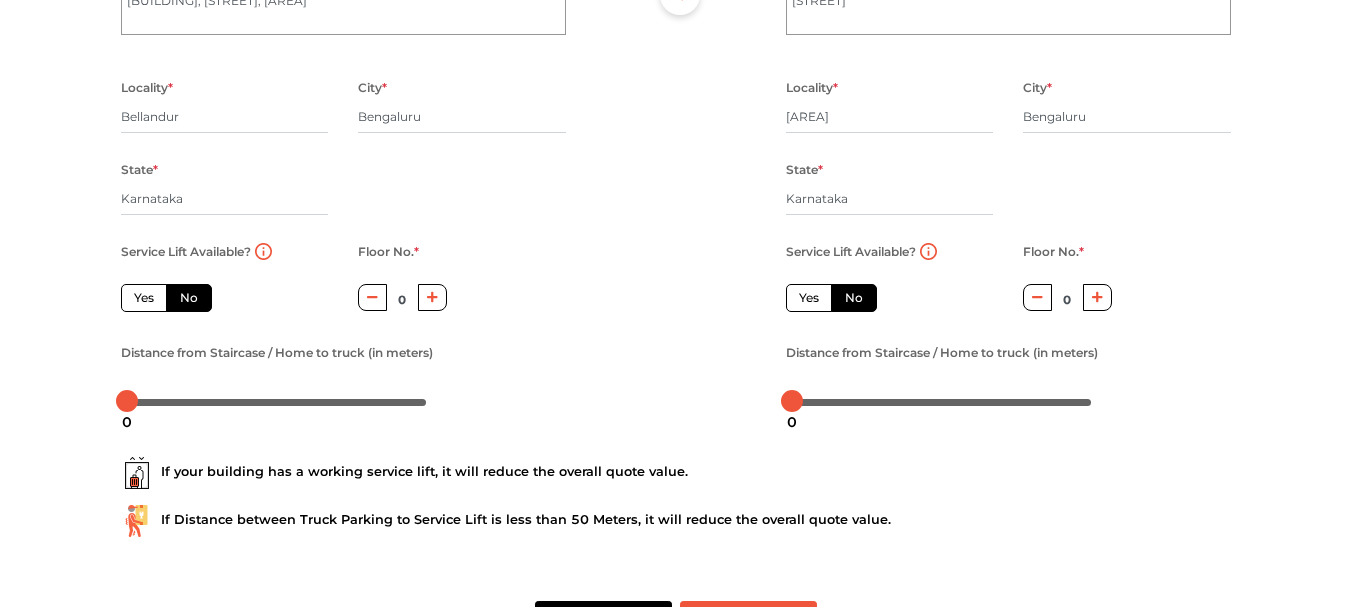 click on "Yes" at bounding box center (809, 298) 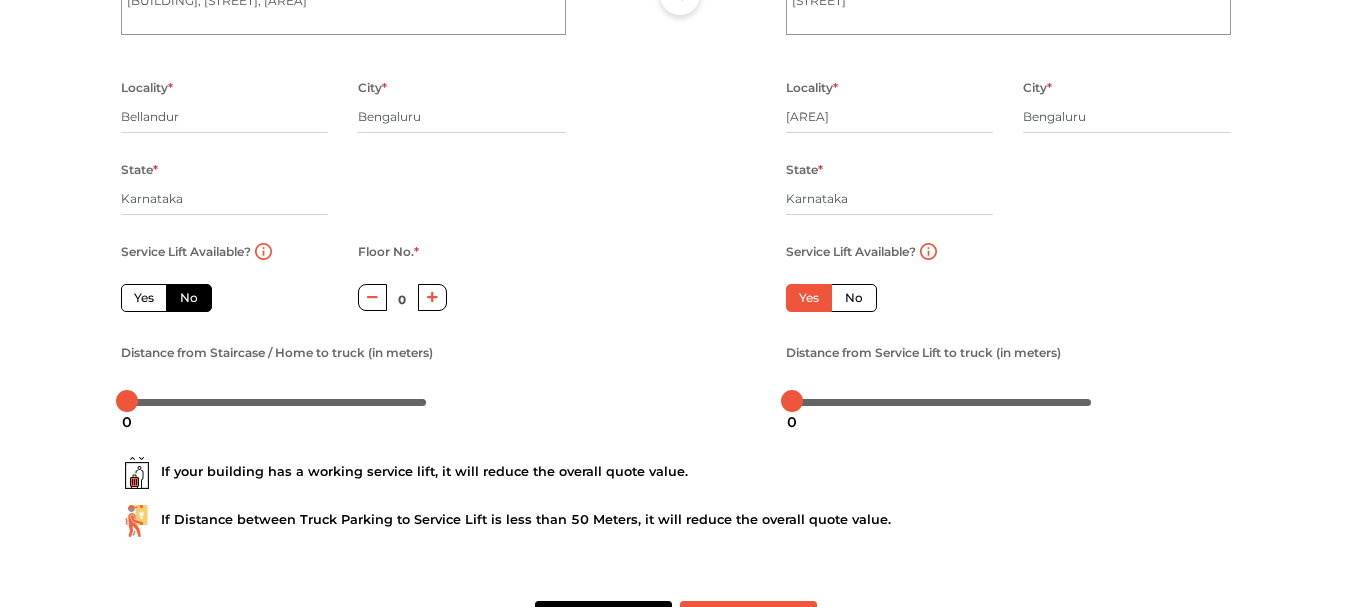click on "Yes" at bounding box center [144, 298] 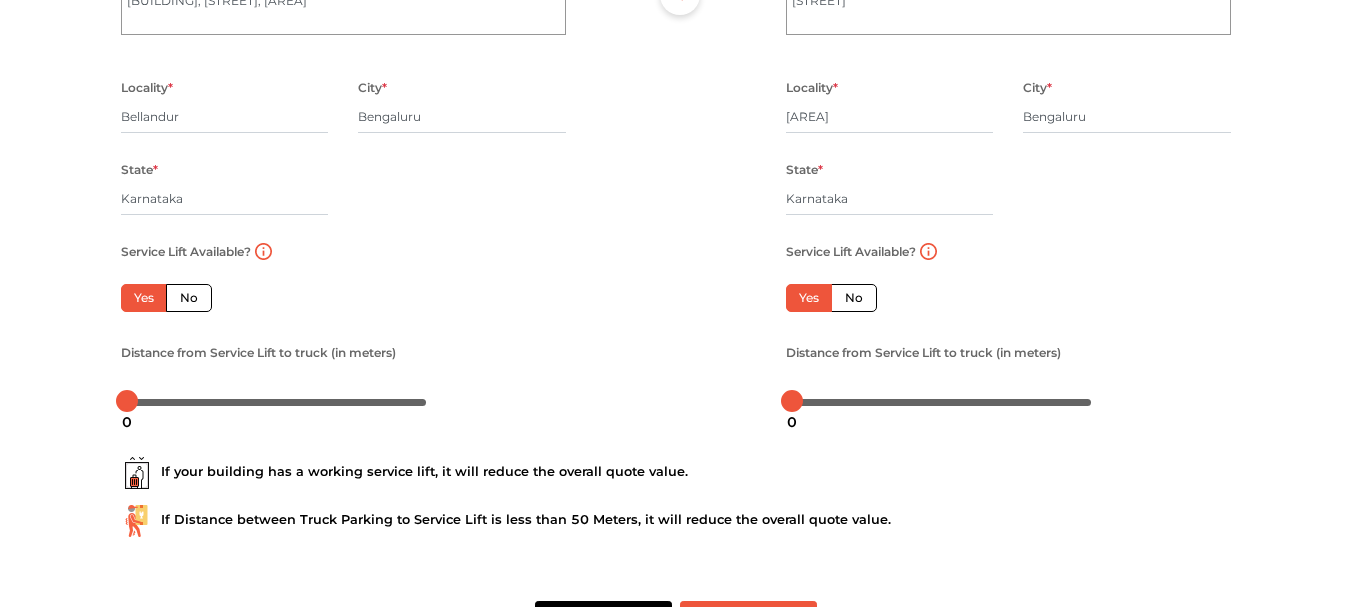 click on "No" at bounding box center (189, 298) 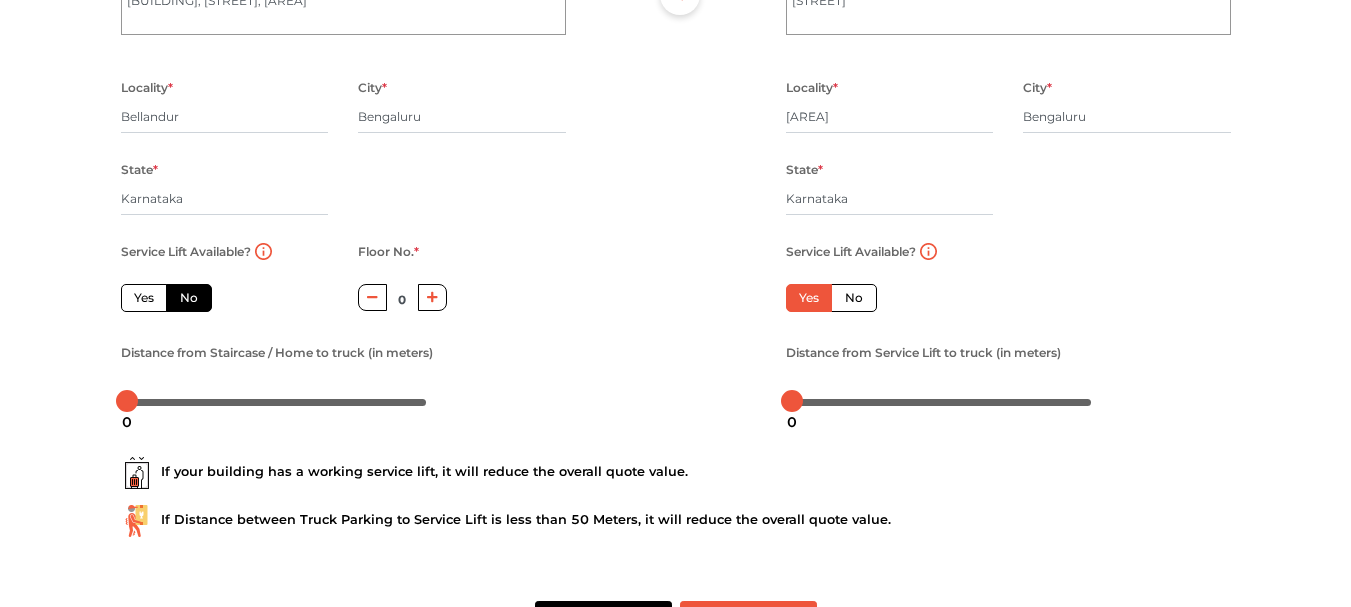 click on "Yes" at bounding box center [144, 298] 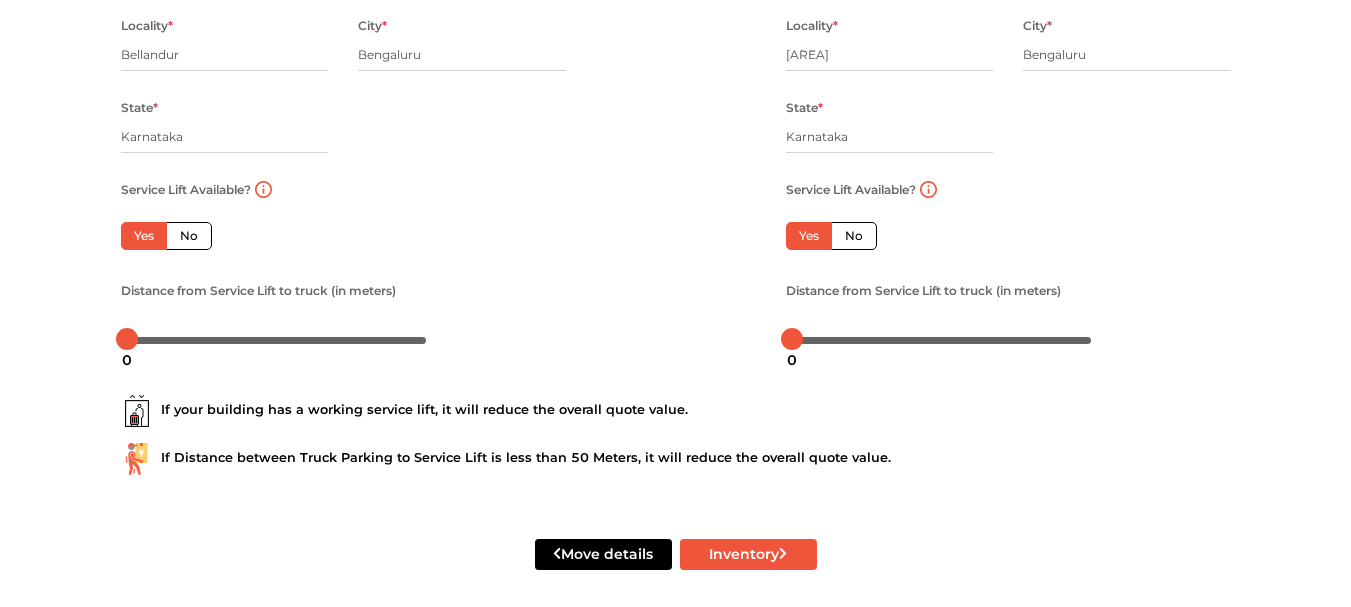 scroll, scrollTop: 337, scrollLeft: 0, axis: vertical 